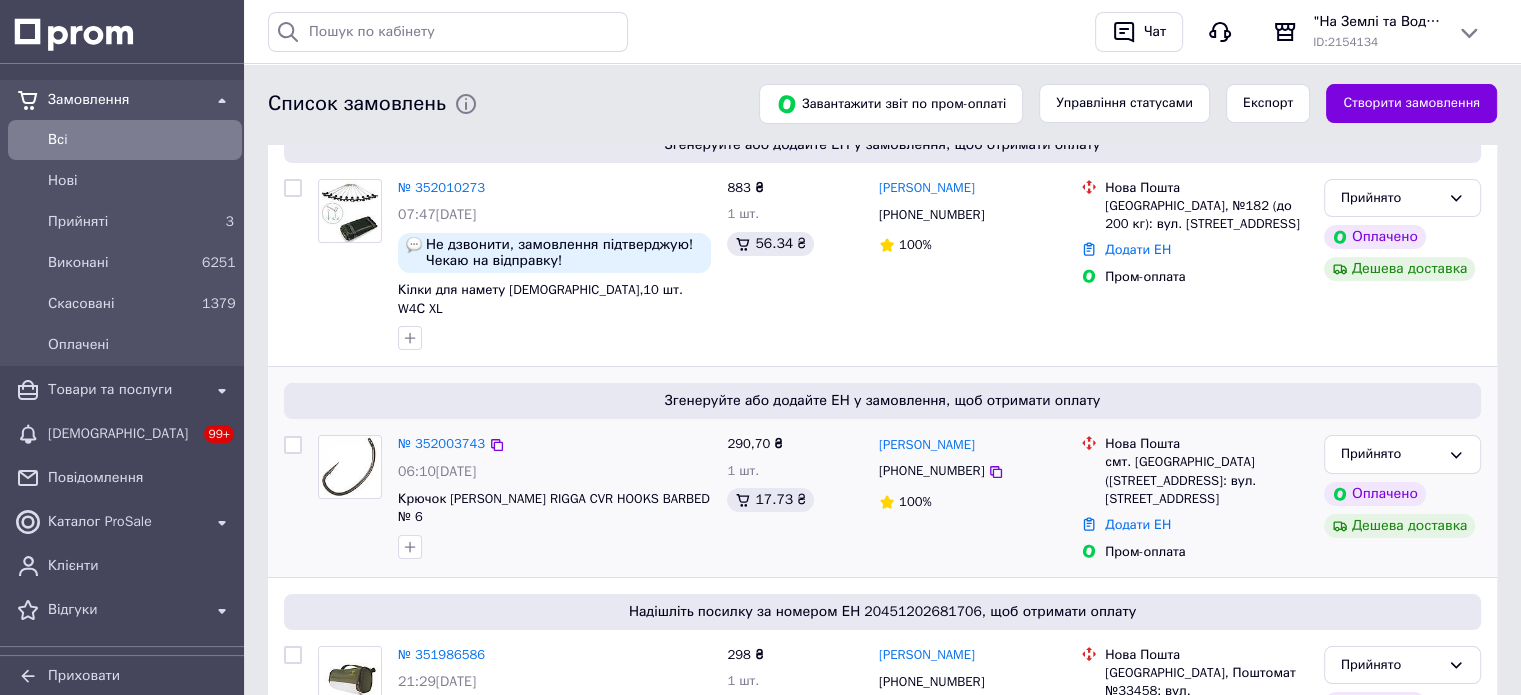 scroll, scrollTop: 200, scrollLeft: 0, axis: vertical 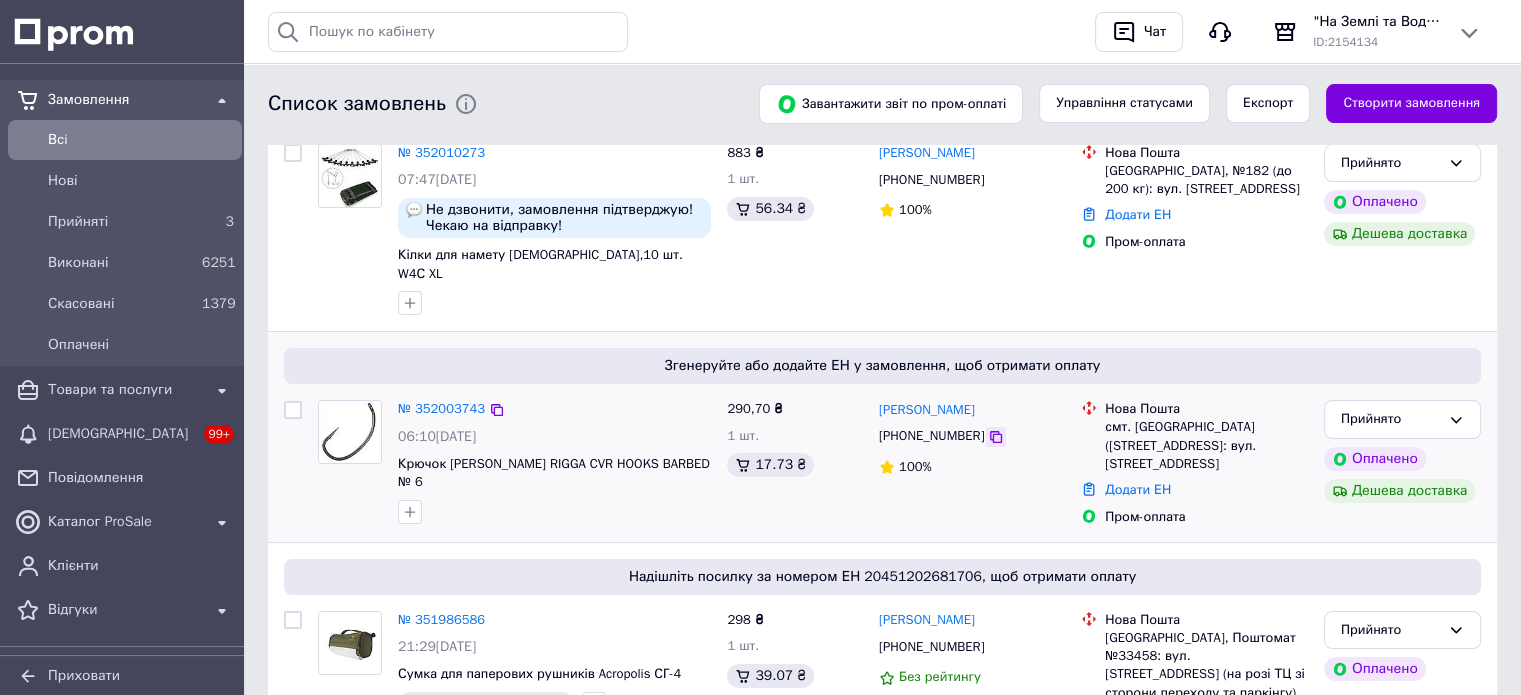 click 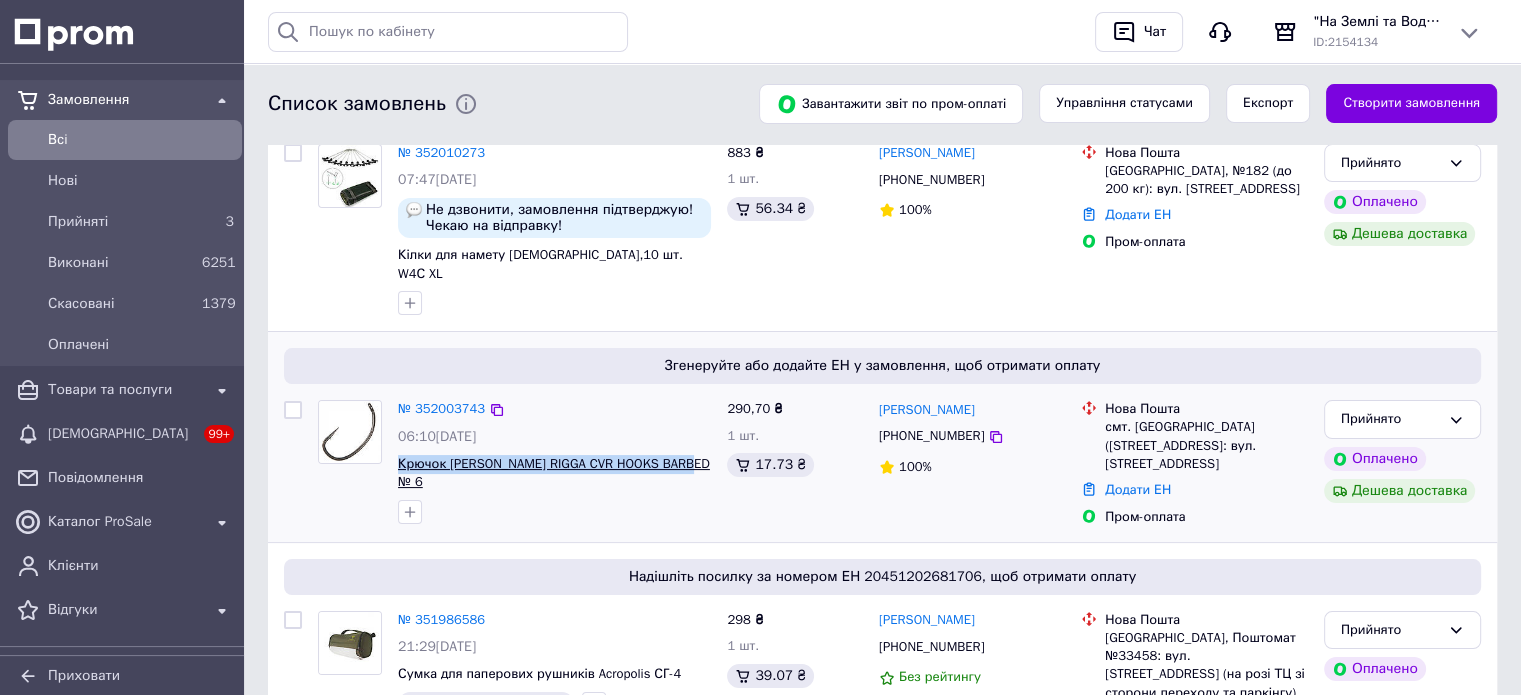 drag, startPoint x: 702, startPoint y: 446, endPoint x: 397, endPoint y: 442, distance: 305.0262 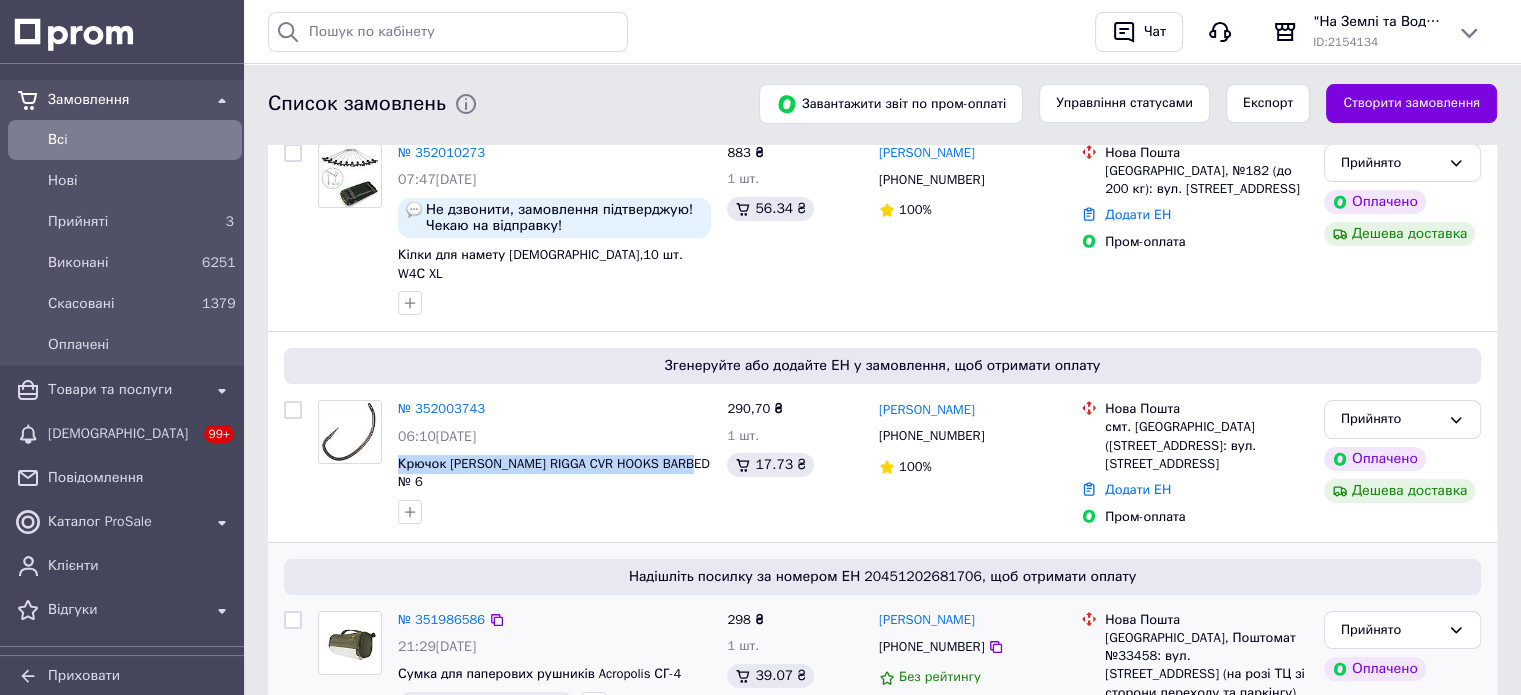 copy on "Крючок [PERSON_NAME] RIGGA CVR HOOKS BARBED № 6" 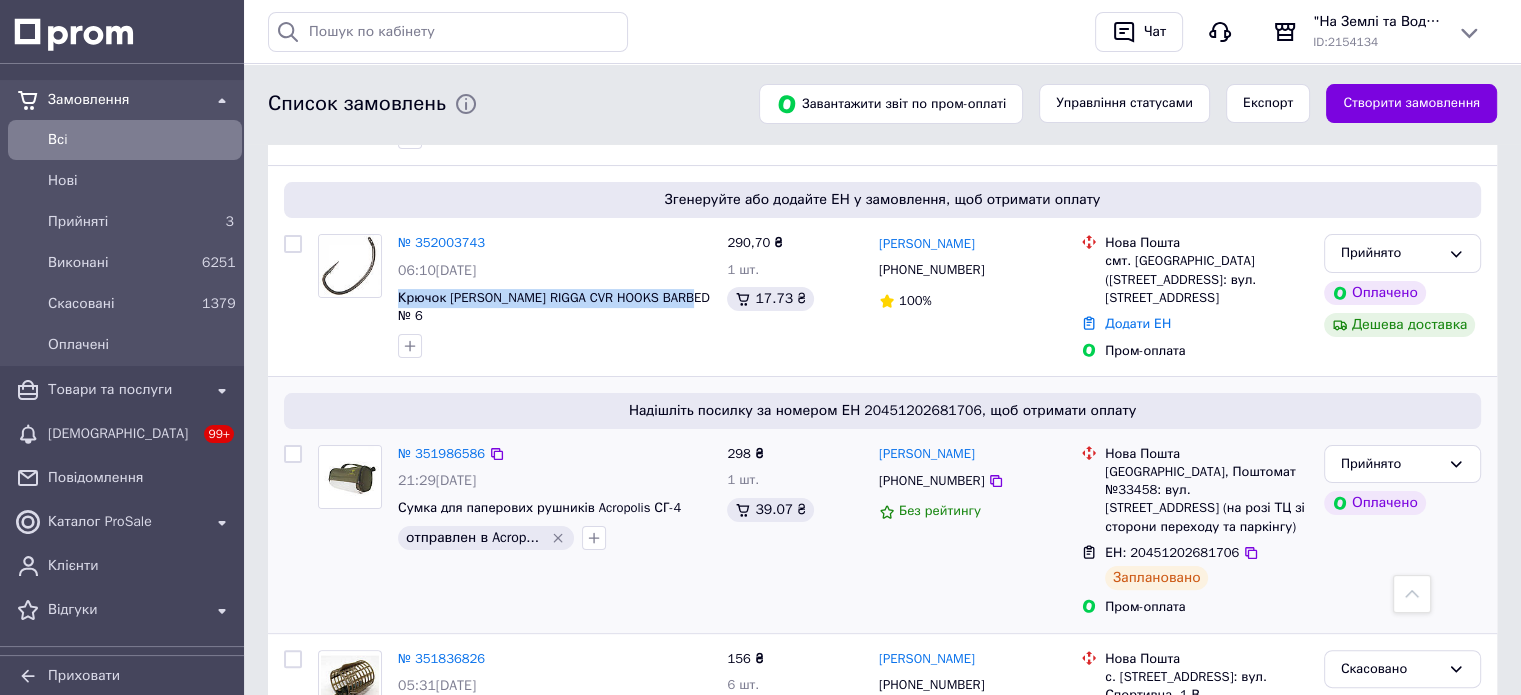 scroll, scrollTop: 400, scrollLeft: 0, axis: vertical 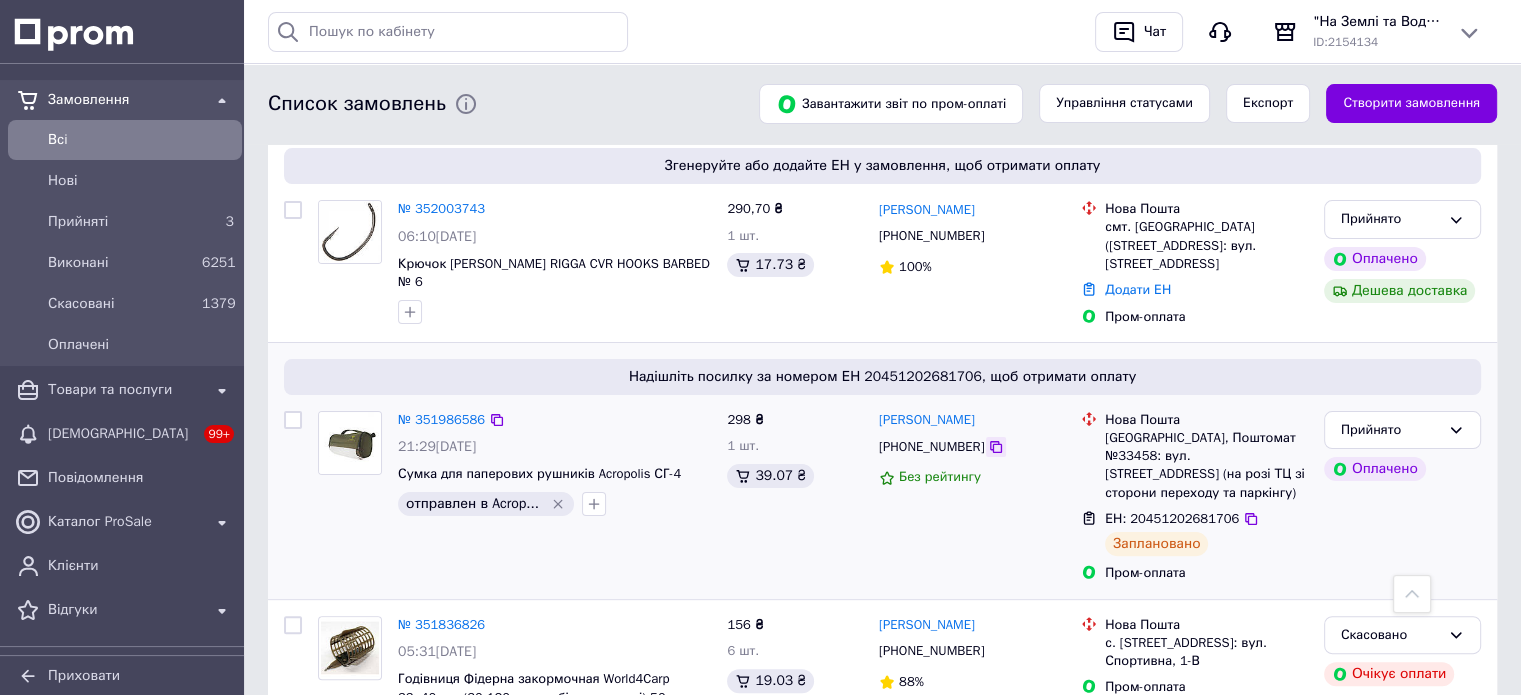click 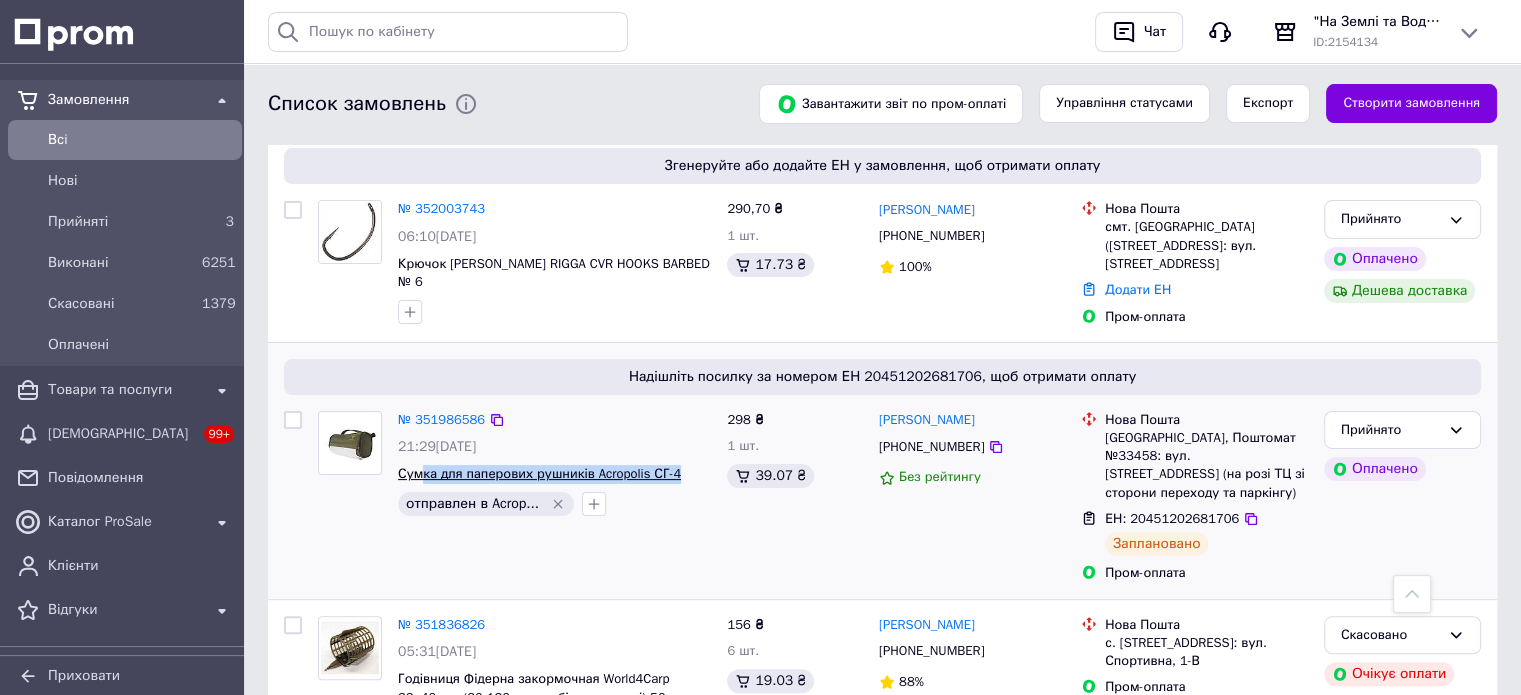 drag, startPoint x: 682, startPoint y: 439, endPoint x: 421, endPoint y: 437, distance: 261.00766 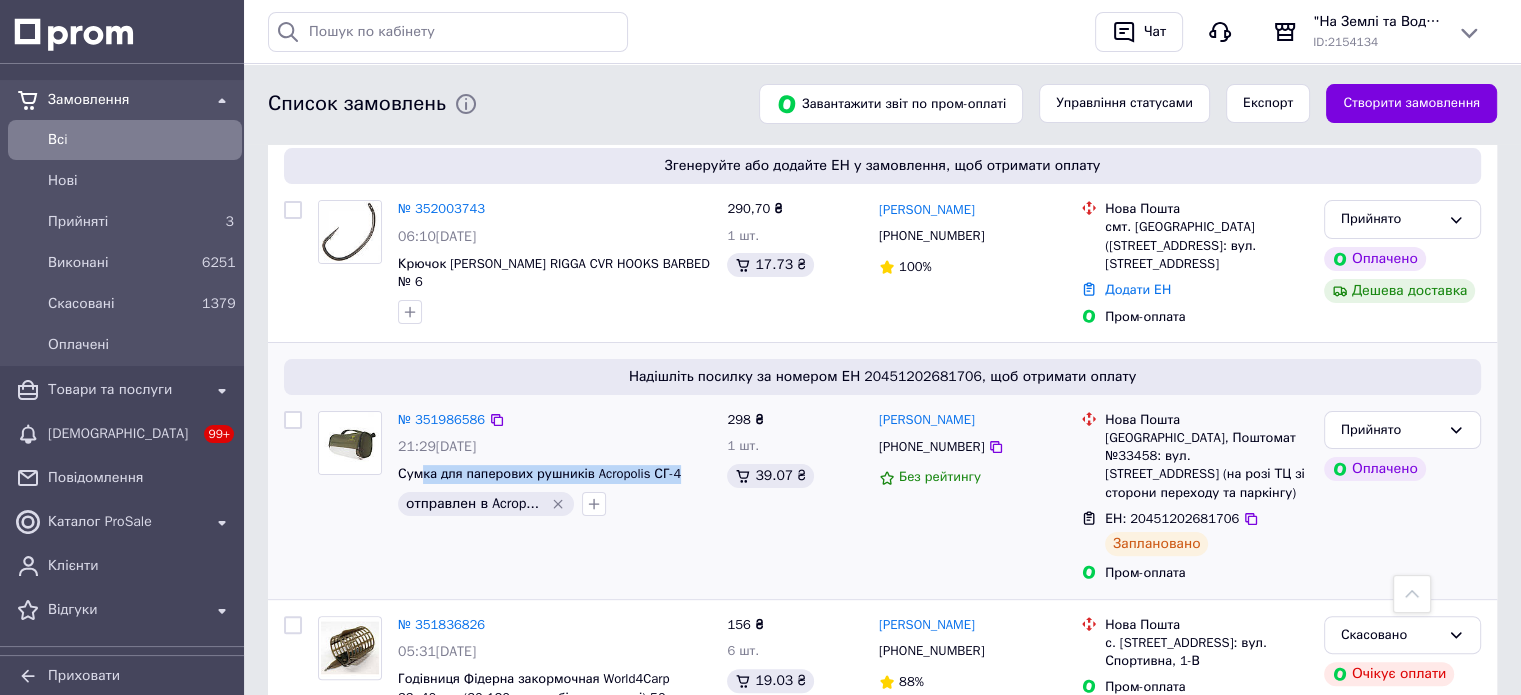 click on "Сумка для паперових рушників Acropolis СГ-4" at bounding box center [554, 474] 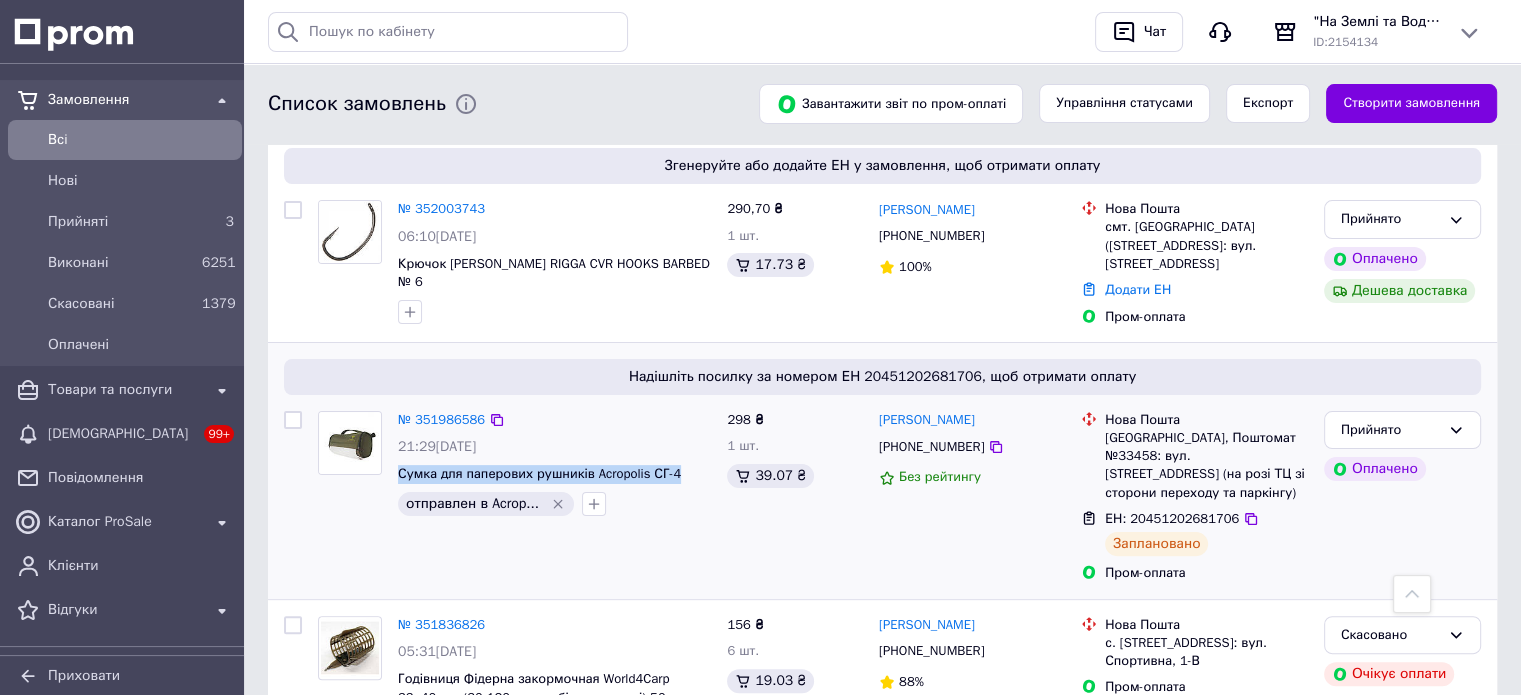 drag, startPoint x: 686, startPoint y: 435, endPoint x: 398, endPoint y: 423, distance: 288.24988 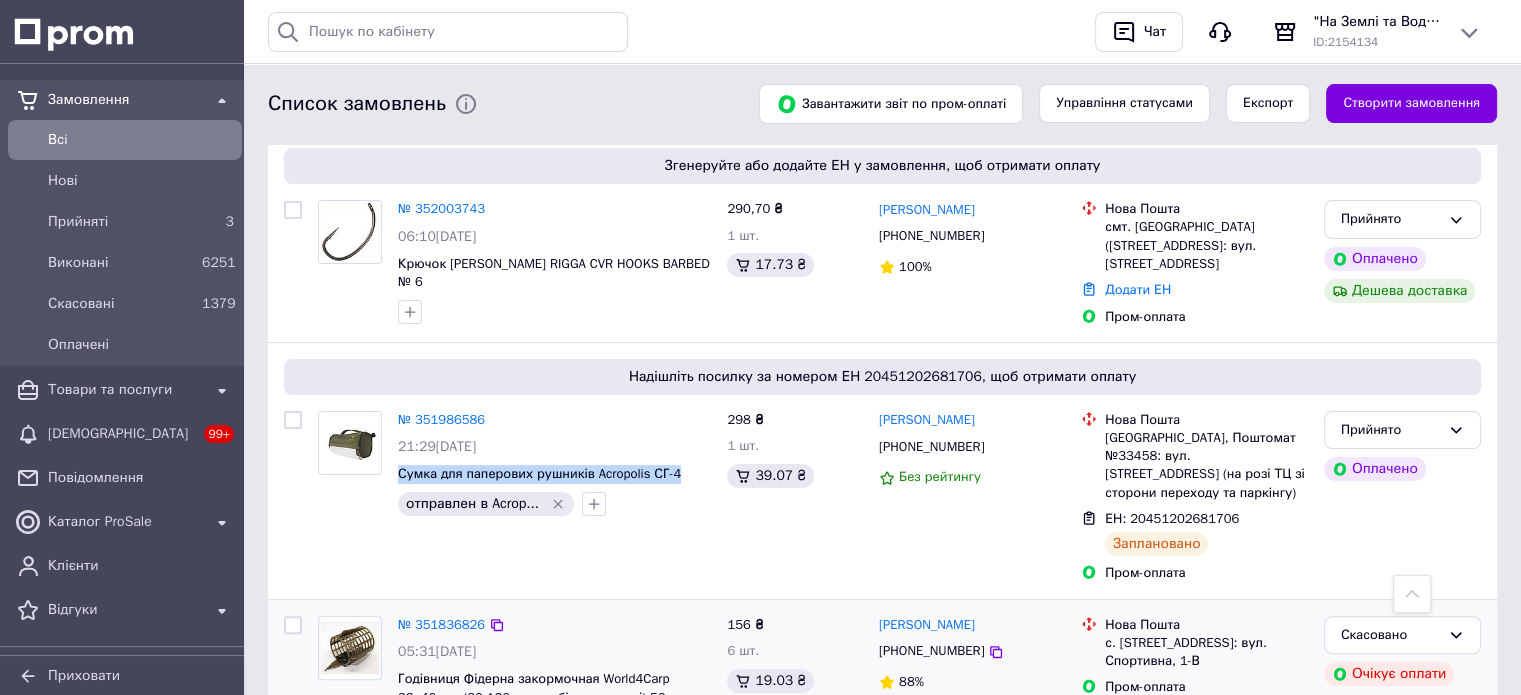 copy on "Сумка для паперових рушників Acropolis СГ-4" 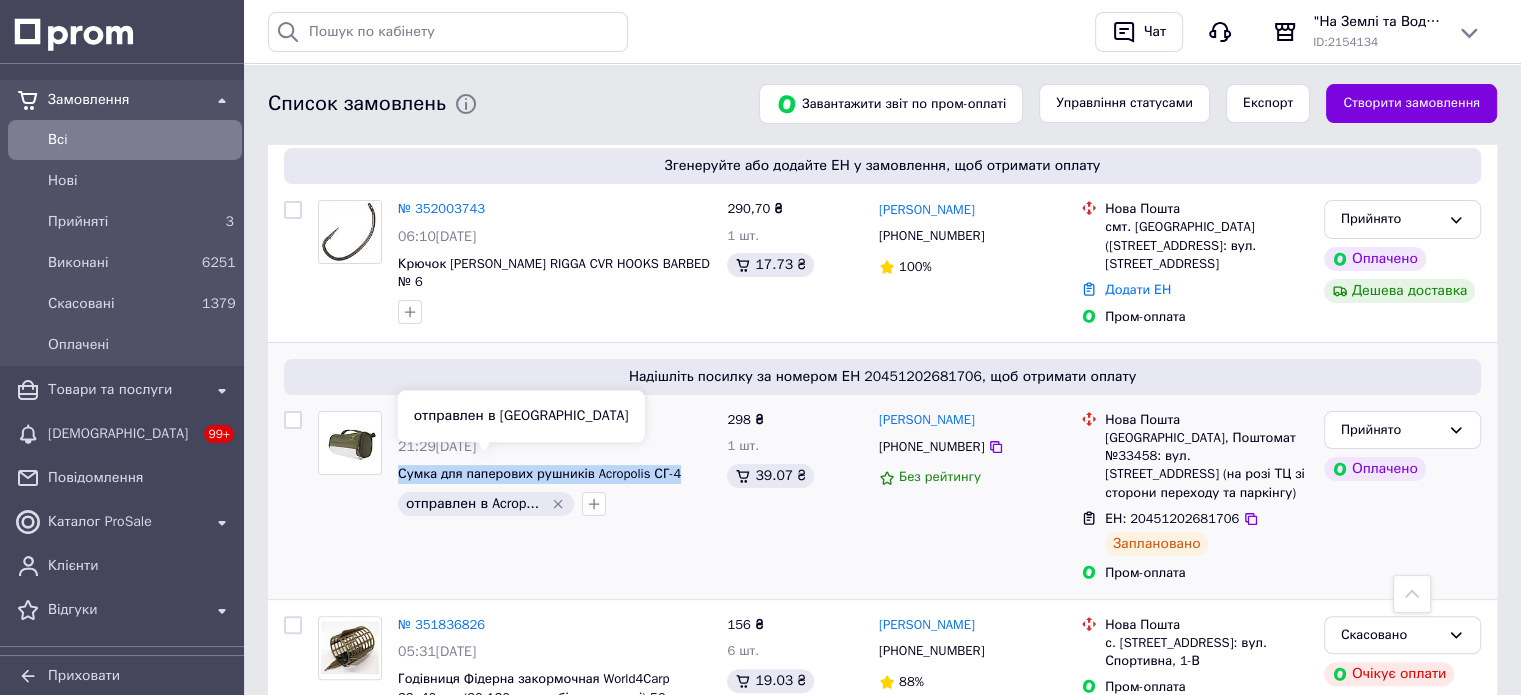 scroll, scrollTop: 200, scrollLeft: 0, axis: vertical 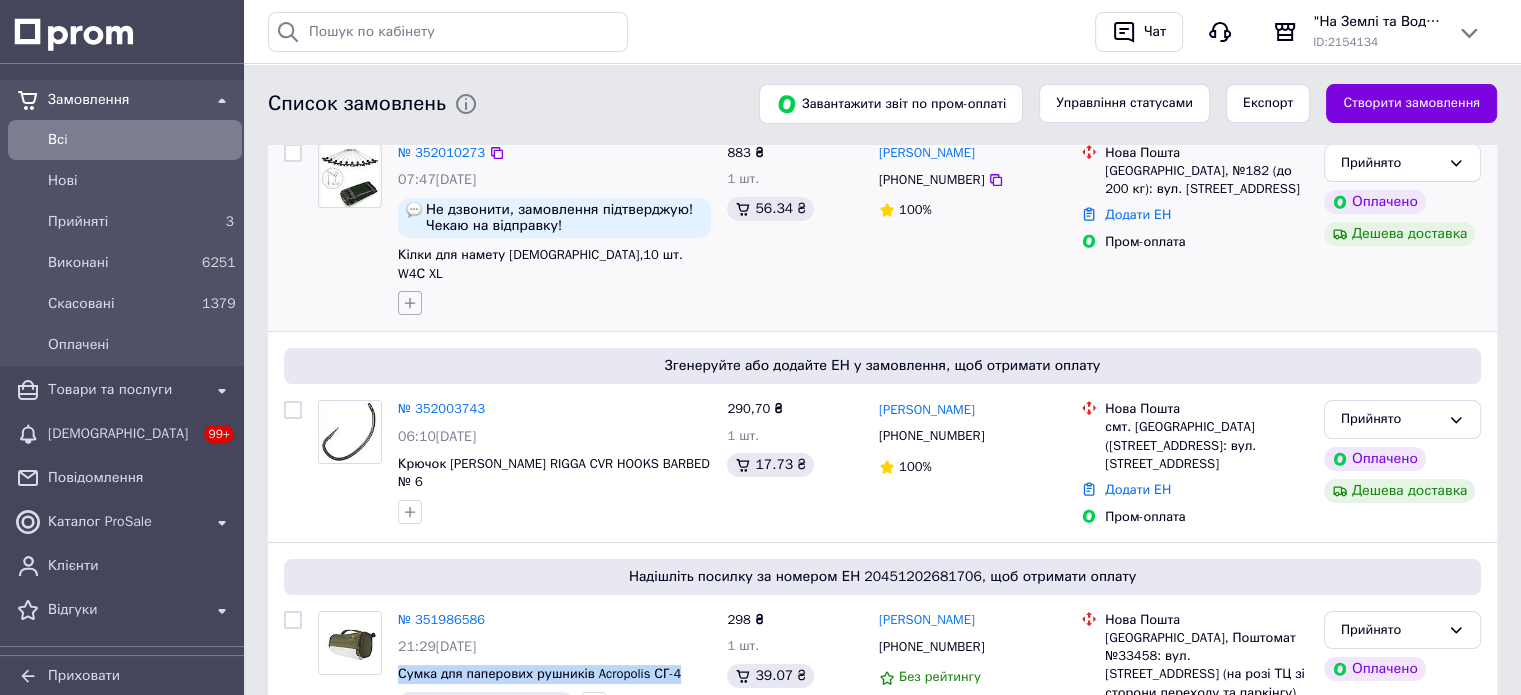 click at bounding box center (410, 303) 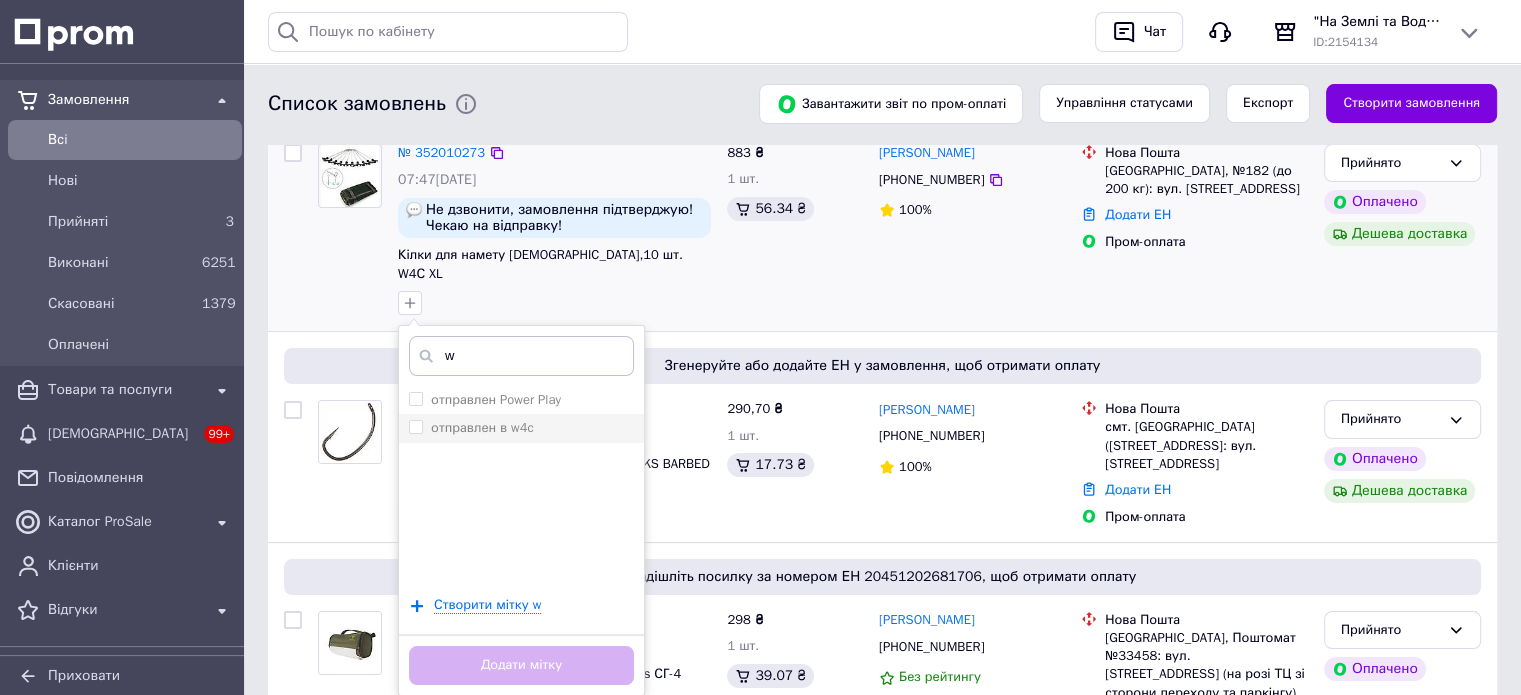 type on "w" 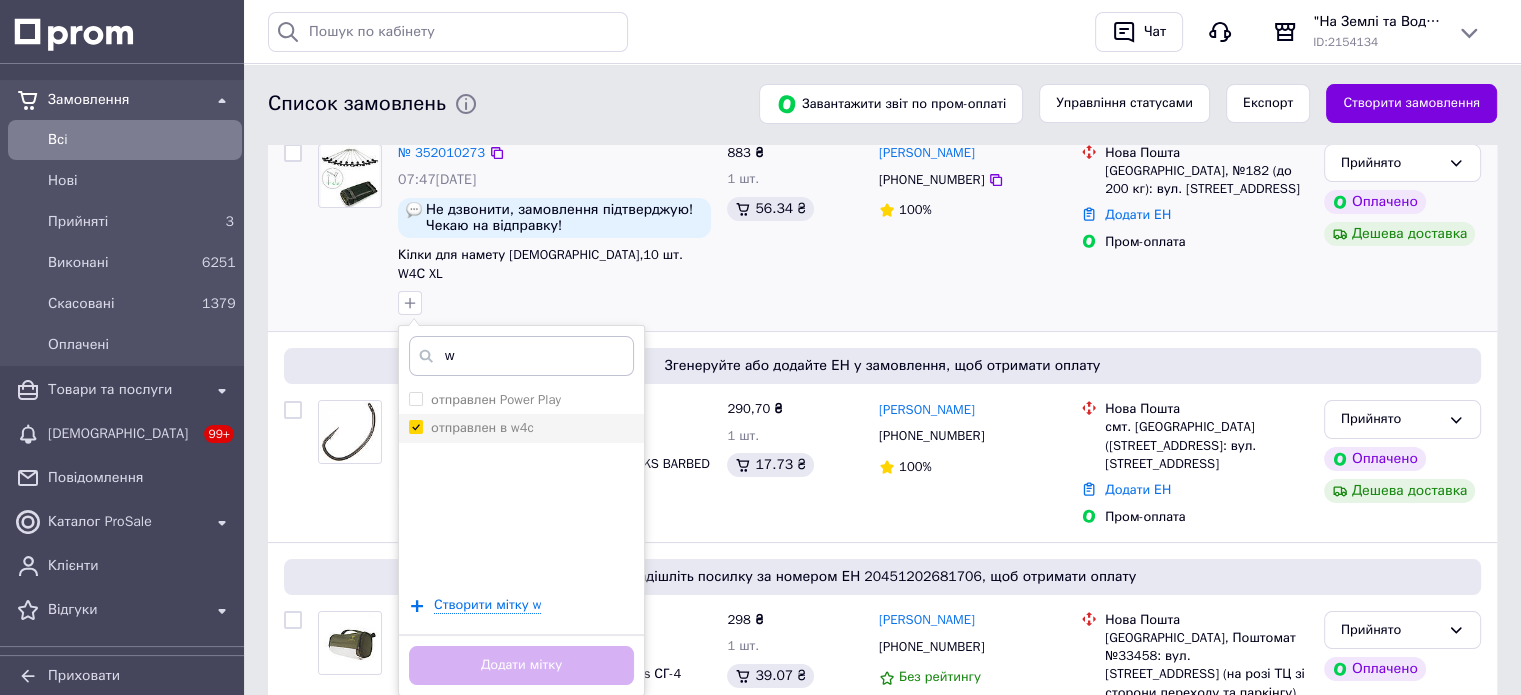 checkbox on "true" 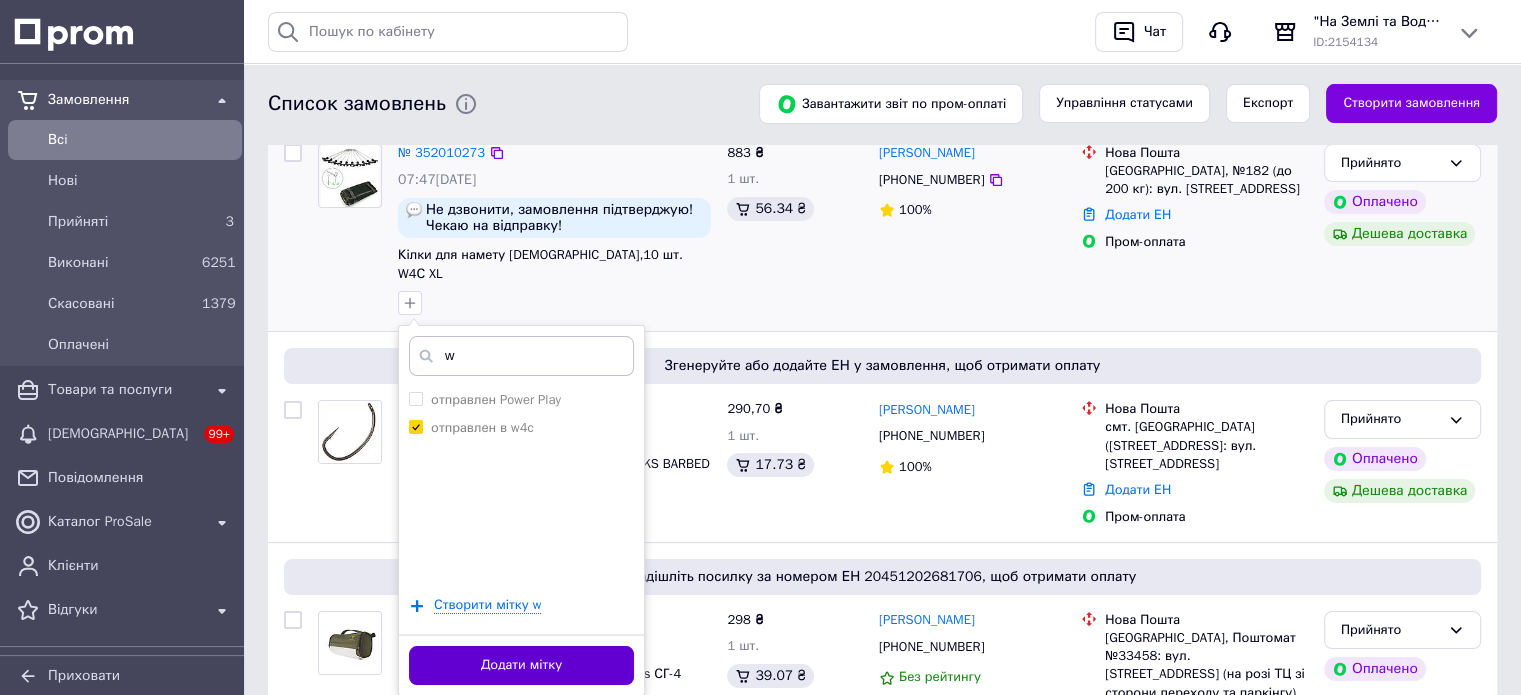 click on "Додати мітку" at bounding box center [521, 665] 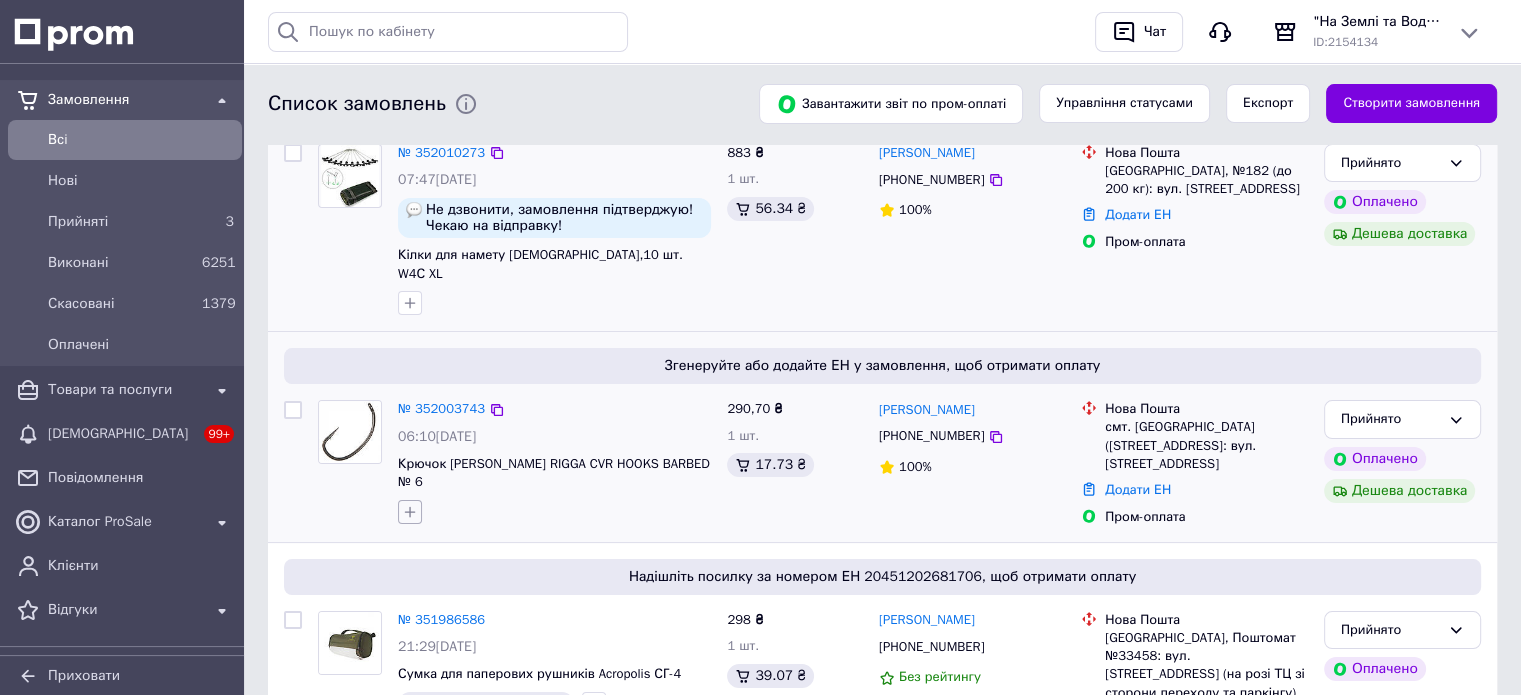 click at bounding box center [410, 512] 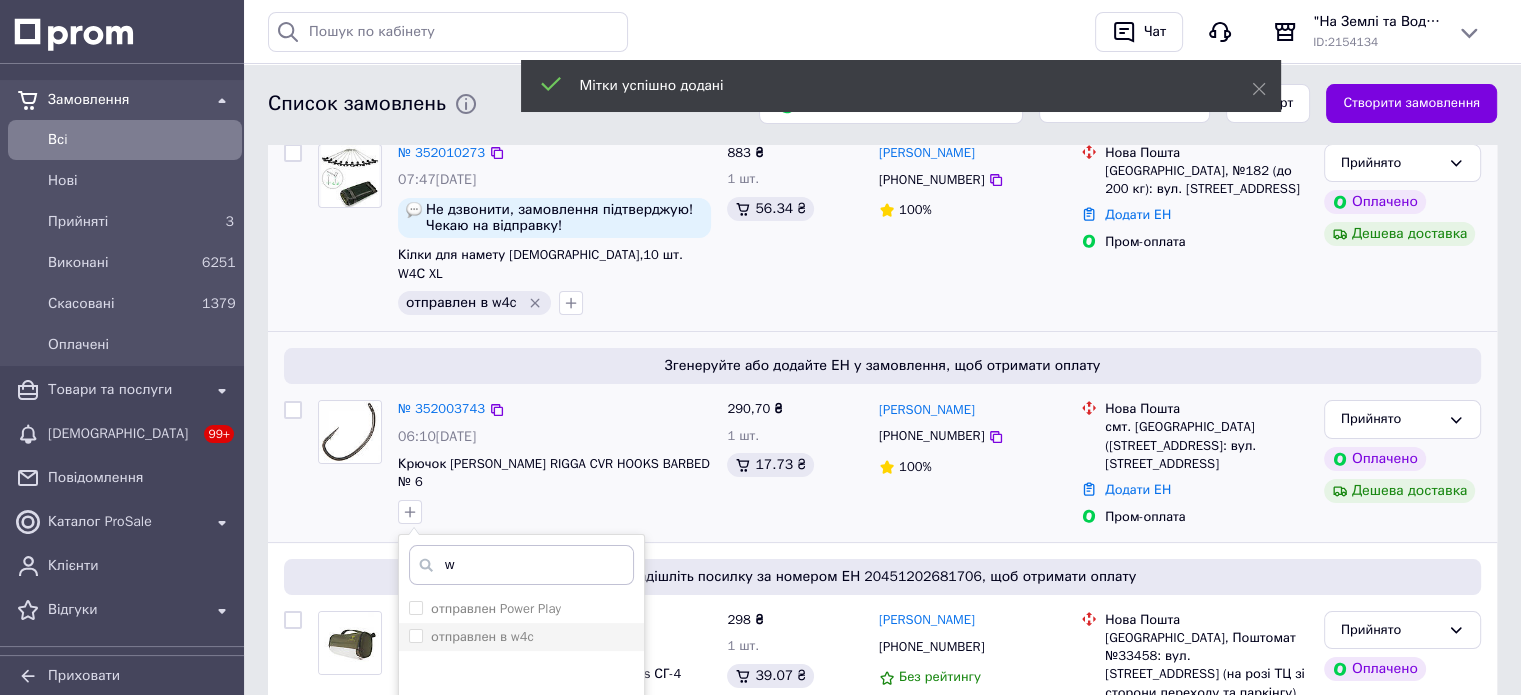 type on "w" 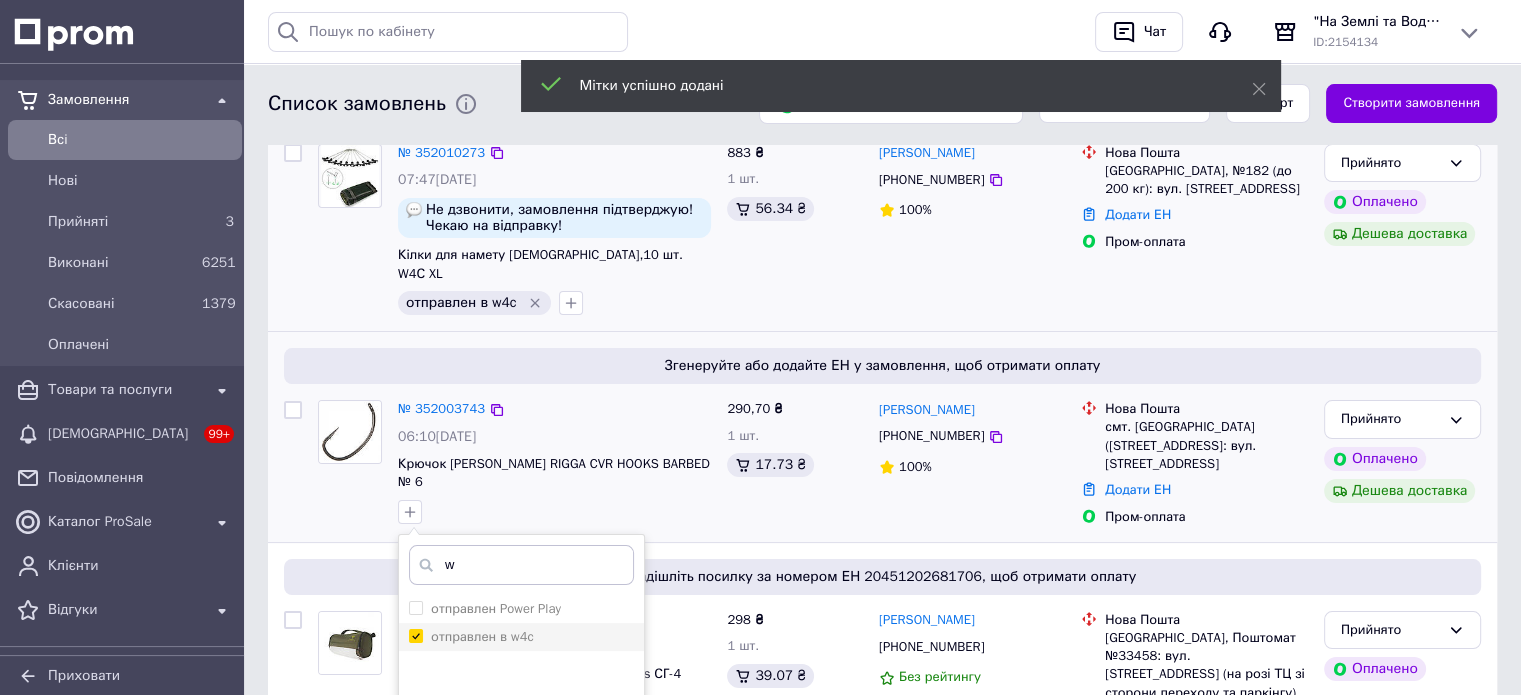 checkbox on "true" 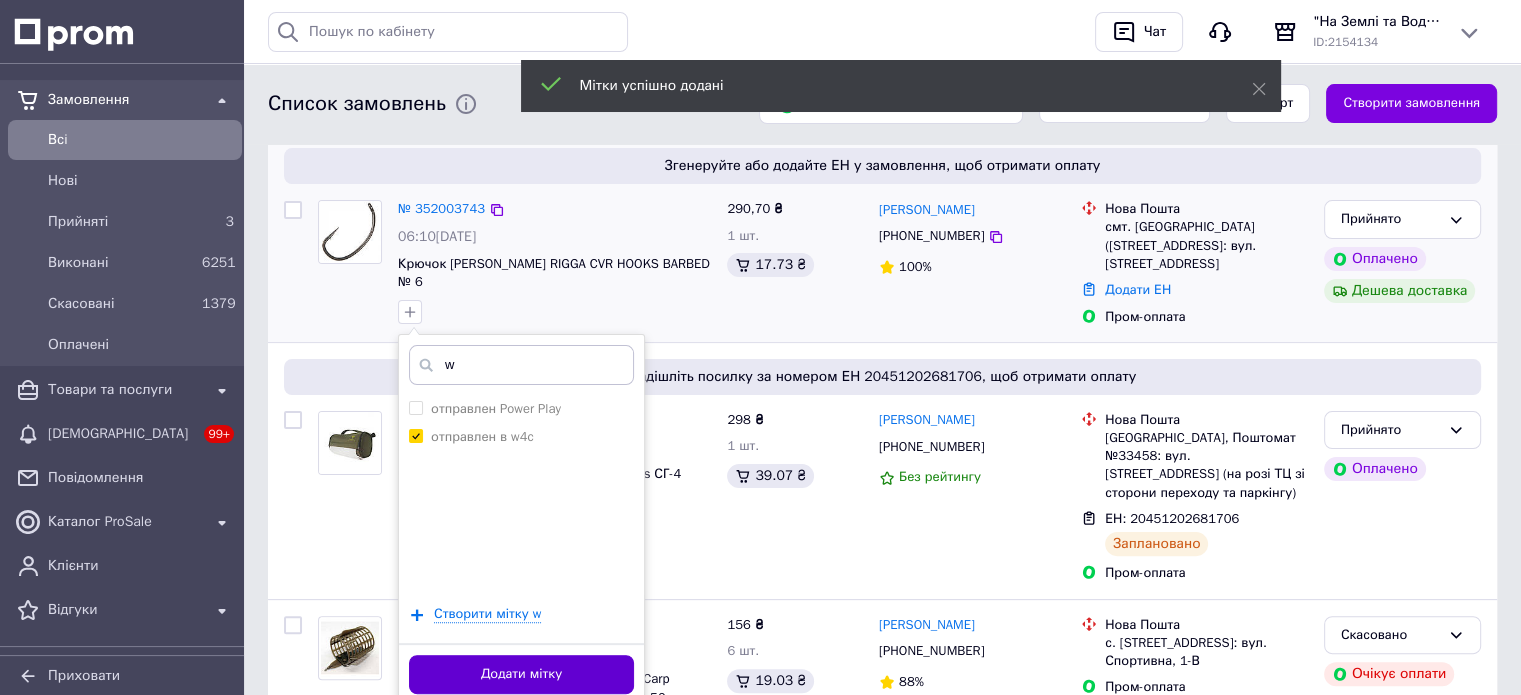 click on "Додати мітку" at bounding box center (521, 674) 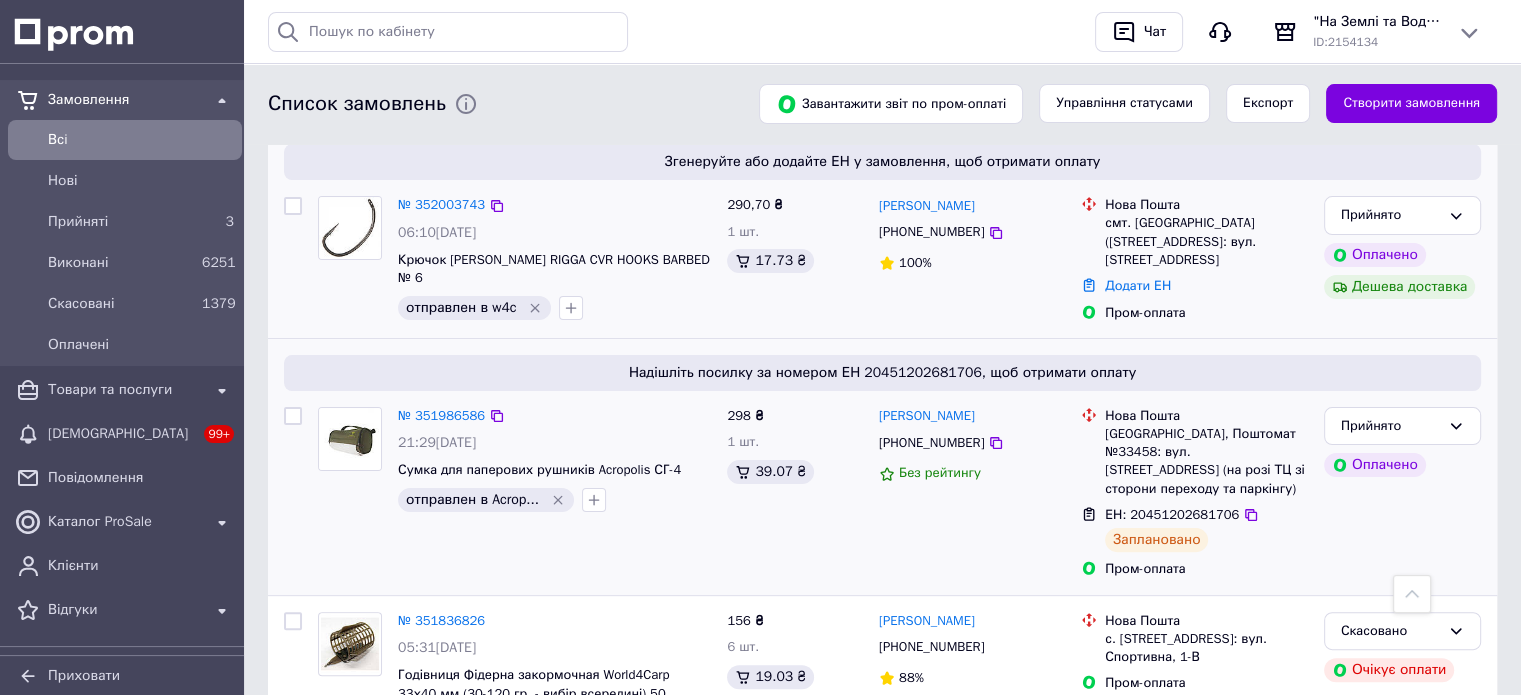 scroll, scrollTop: 400, scrollLeft: 0, axis: vertical 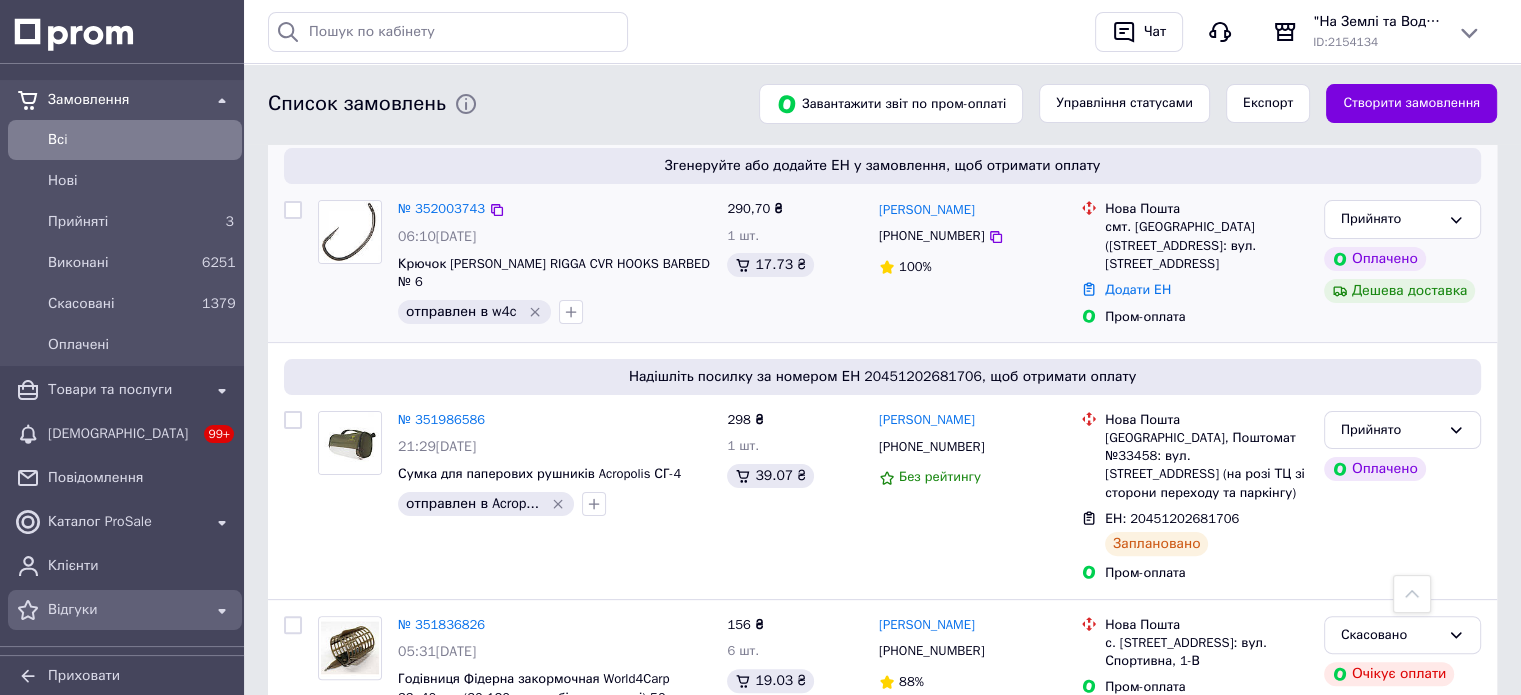 click on "Відгуки" at bounding box center (125, 610) 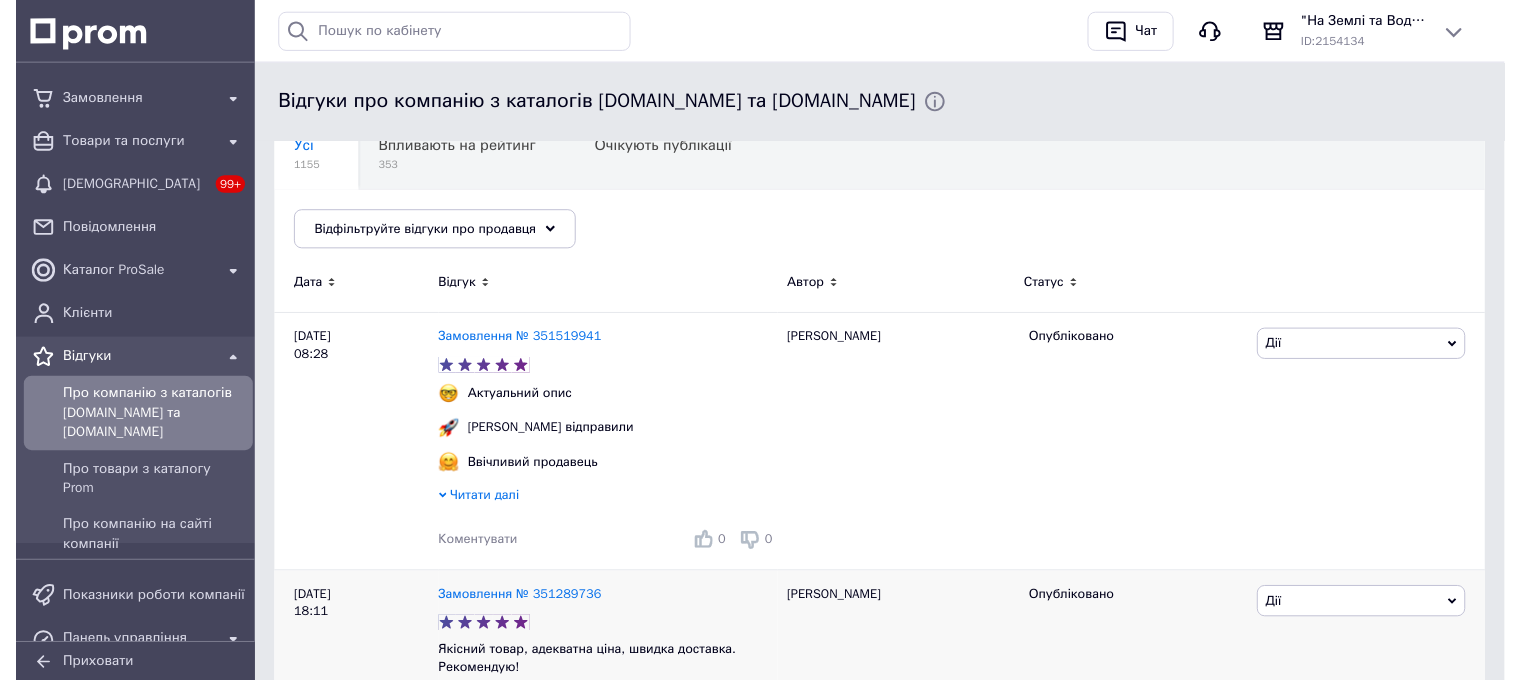 scroll, scrollTop: 300, scrollLeft: 0, axis: vertical 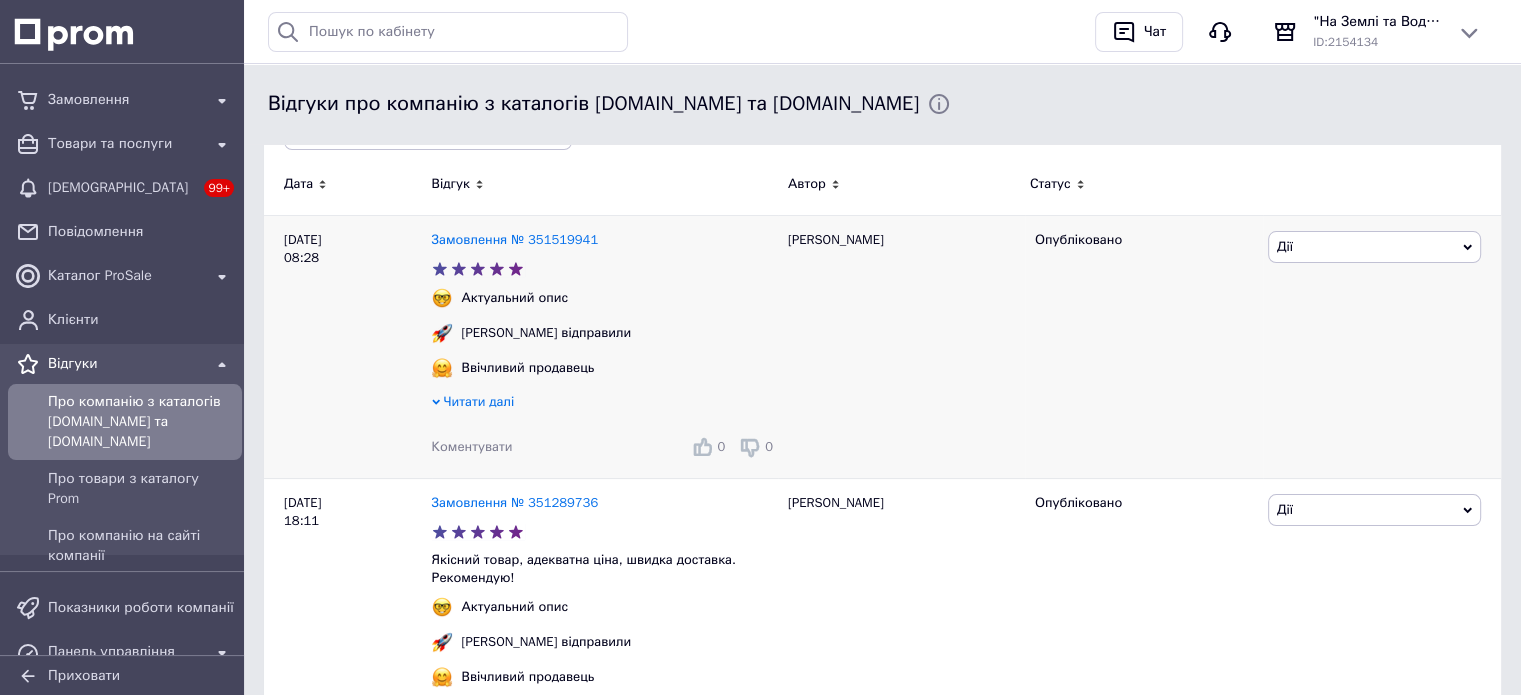 click on "Коментувати" at bounding box center (472, 446) 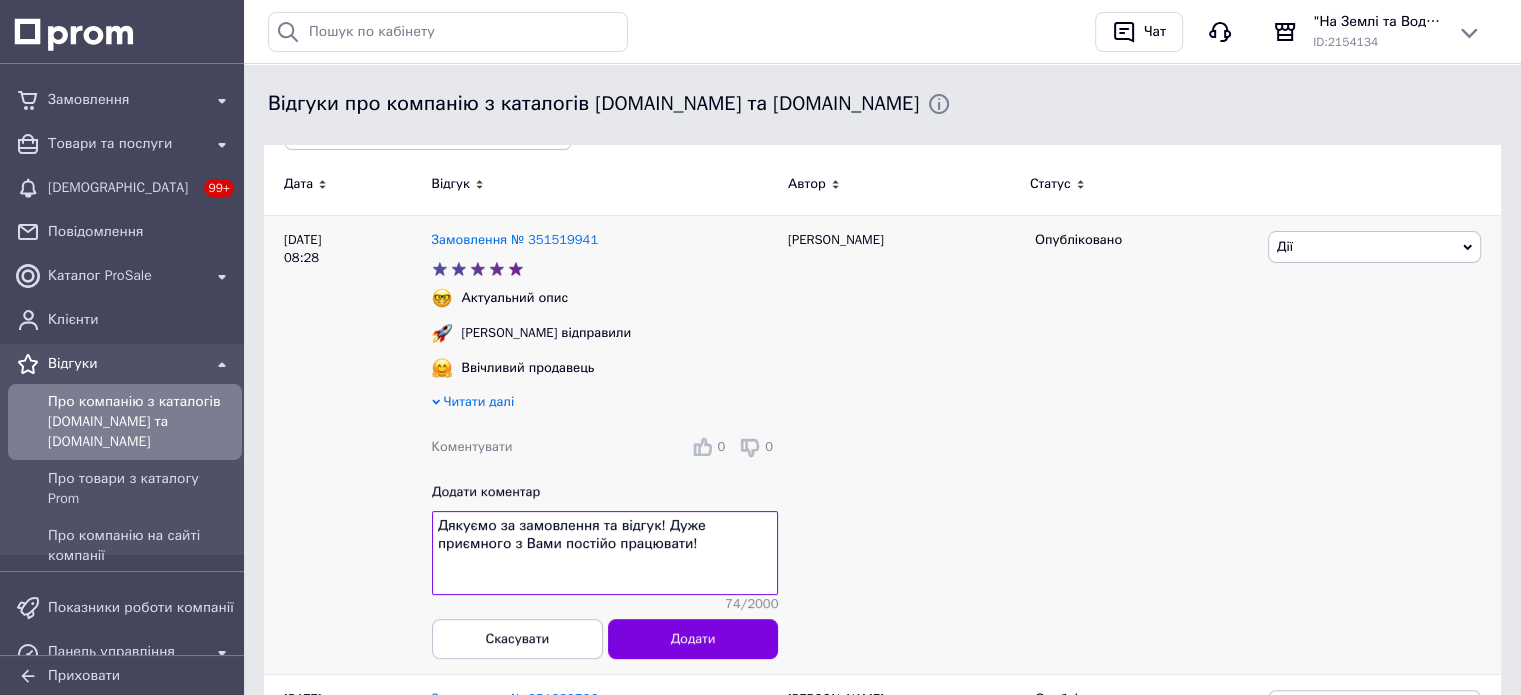click on "Дякуємо за замовлення та відгук! Дуже приємного з Вами постійо працювати!" at bounding box center [605, 553] 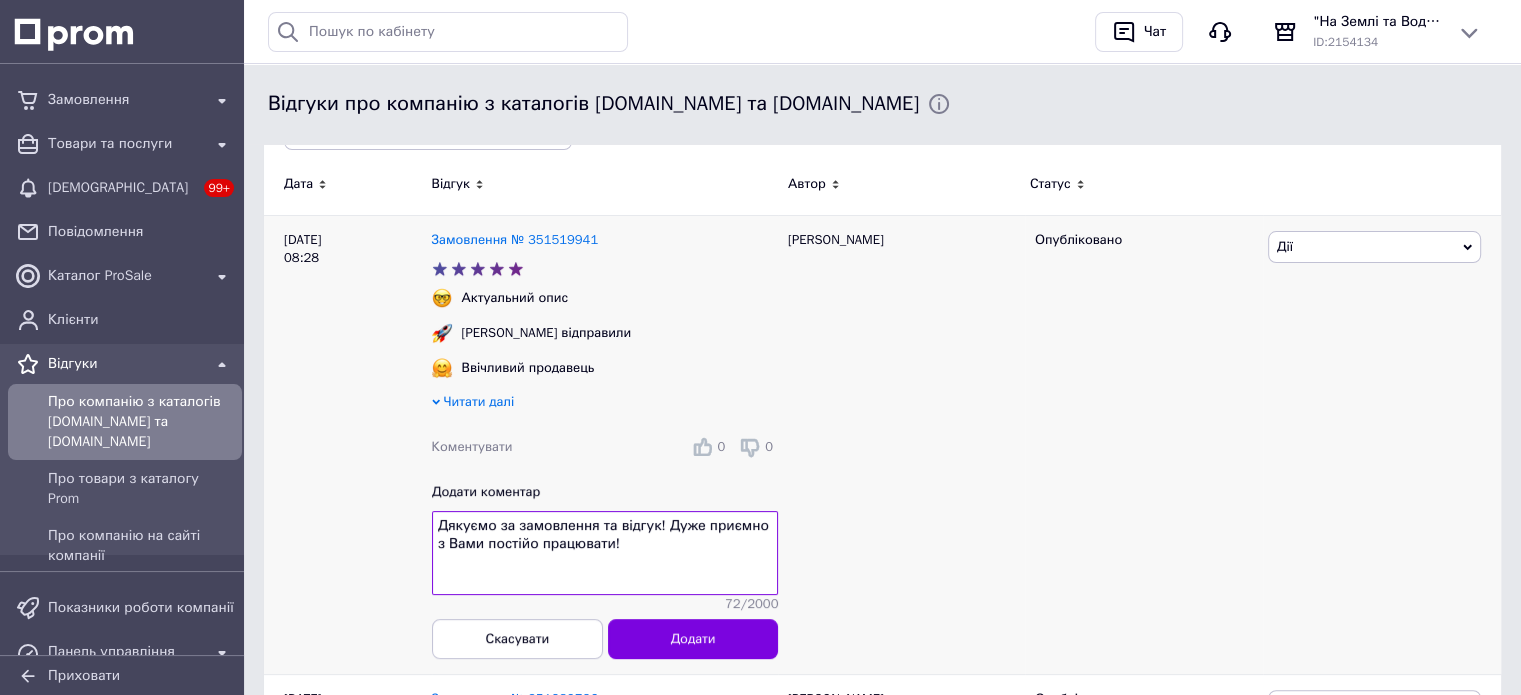 click on "Дякуємо за замовлення та відгук! Дуже приємно з Вами постійо працювати!" at bounding box center (605, 553) 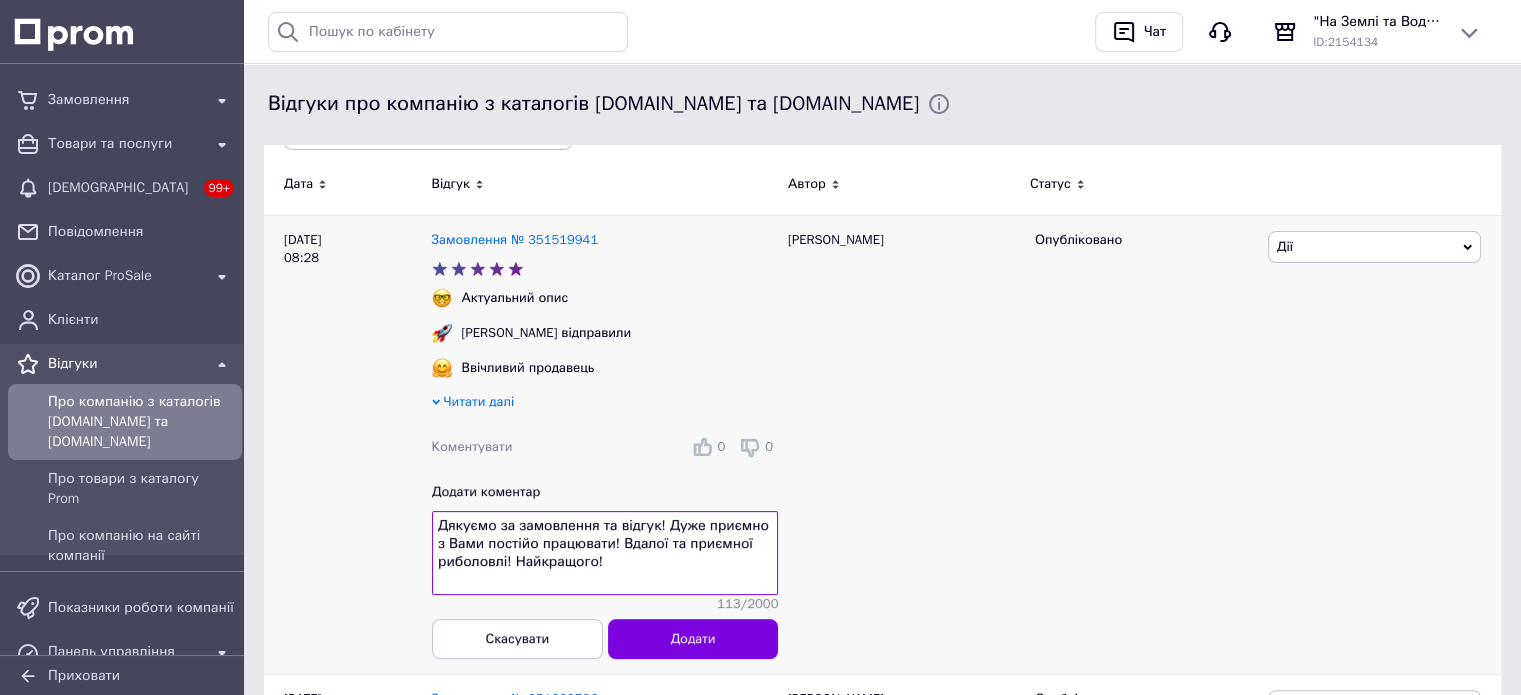 drag, startPoint x: 648, startPoint y: 546, endPoint x: 605, endPoint y: 549, distance: 43.104523 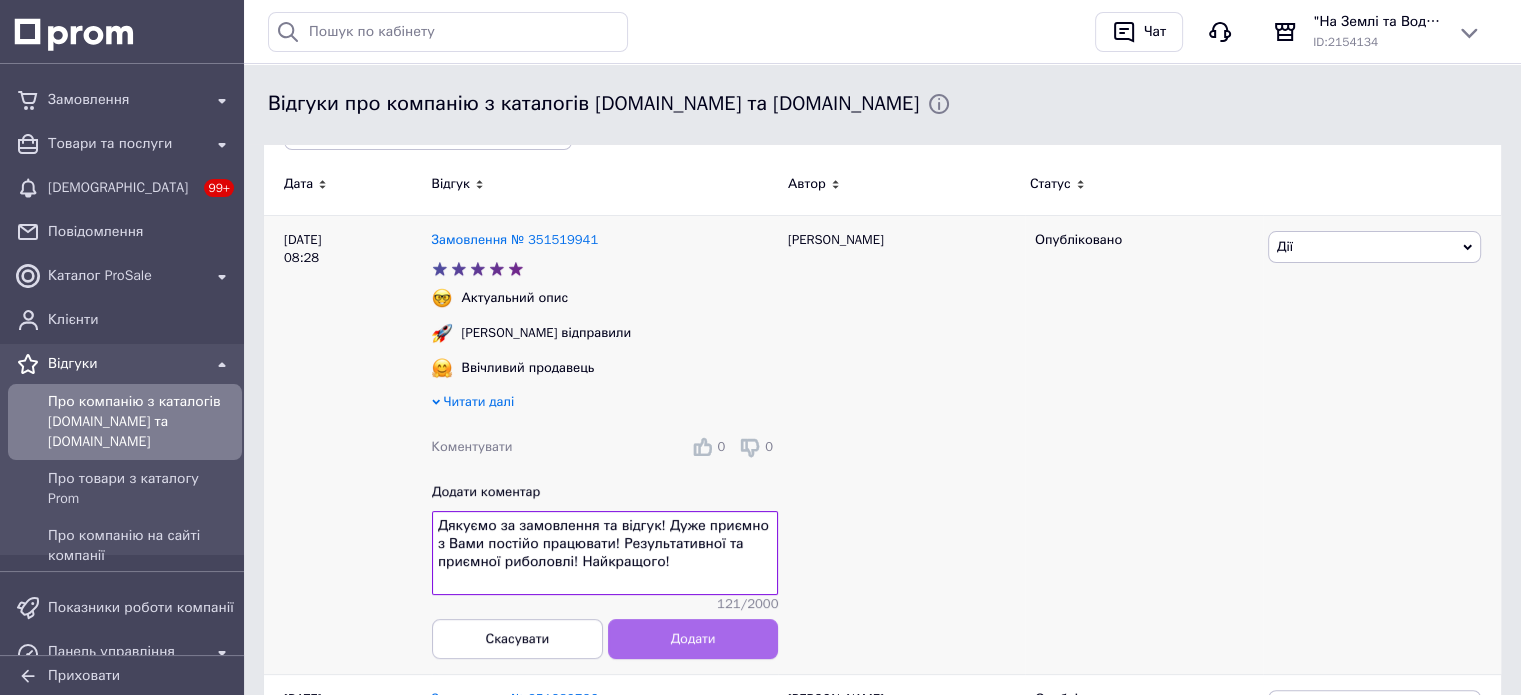 type on "Дякуємо за замовлення та відгук! Дуже приємно з Вами постійо працювати! Результативної та приємної риболовлі! Найкращого!" 